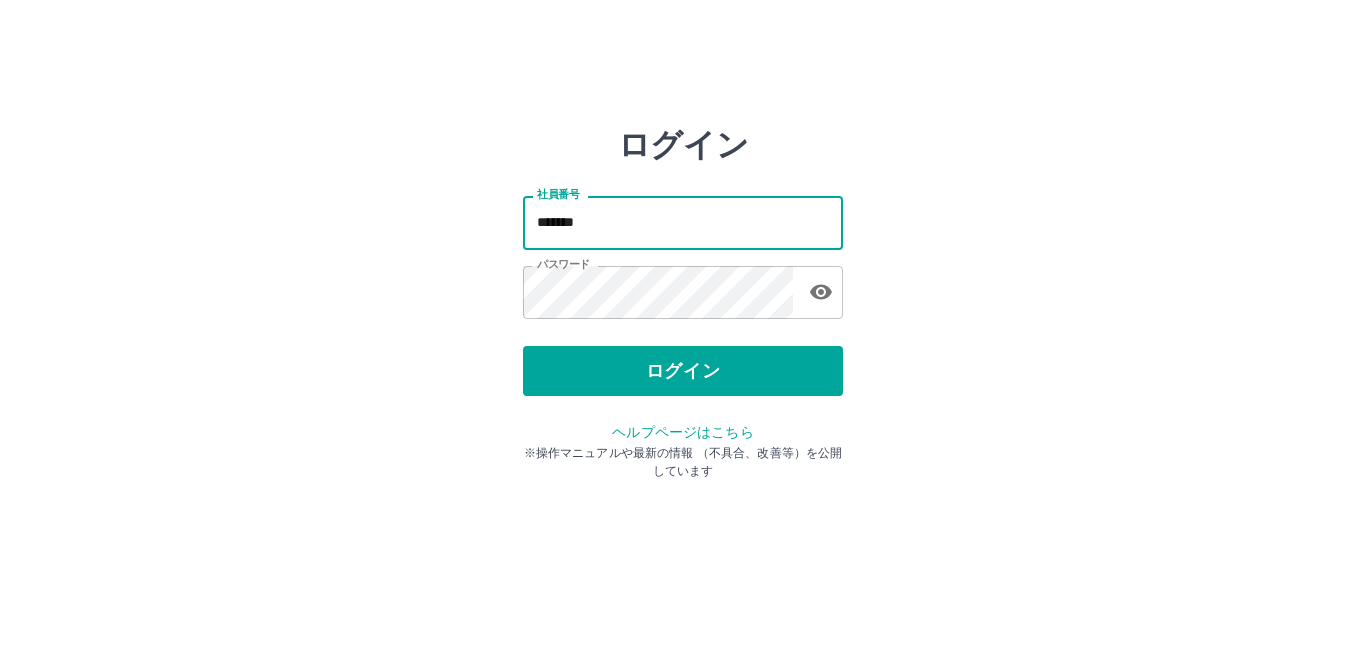 scroll, scrollTop: 0, scrollLeft: 0, axis: both 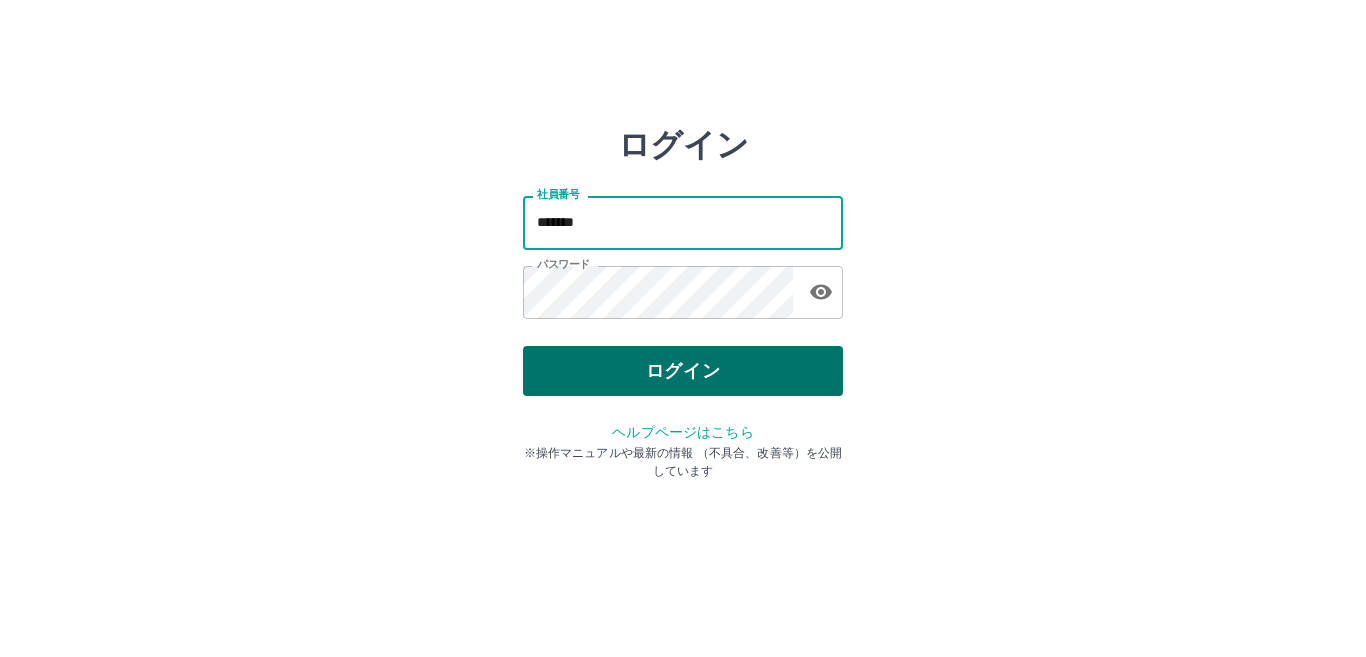 click on "ログイン" at bounding box center [683, 371] 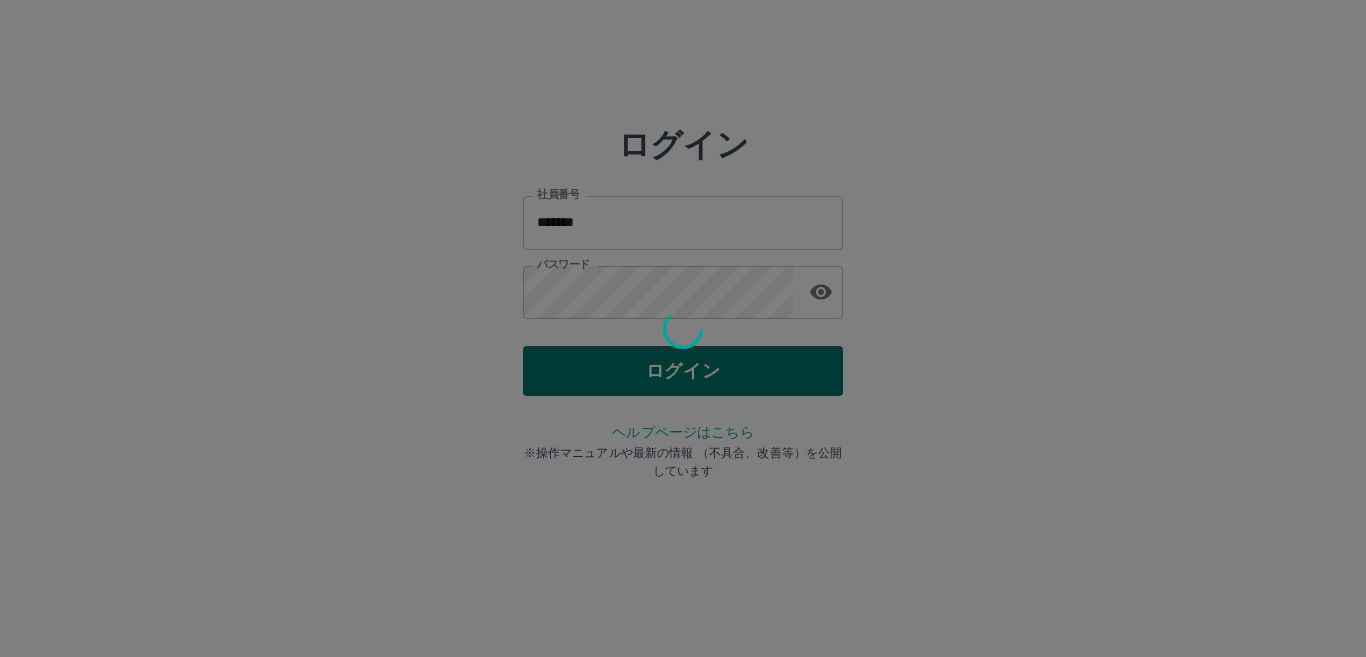 click on "ログイン 社員番号 ******* 社員番号 パスワード パスワード ログイン ヘルプページはこちら ※操作マニュアルや最新の情報 （不具合、改善等）を公開しています" at bounding box center [683, 286] 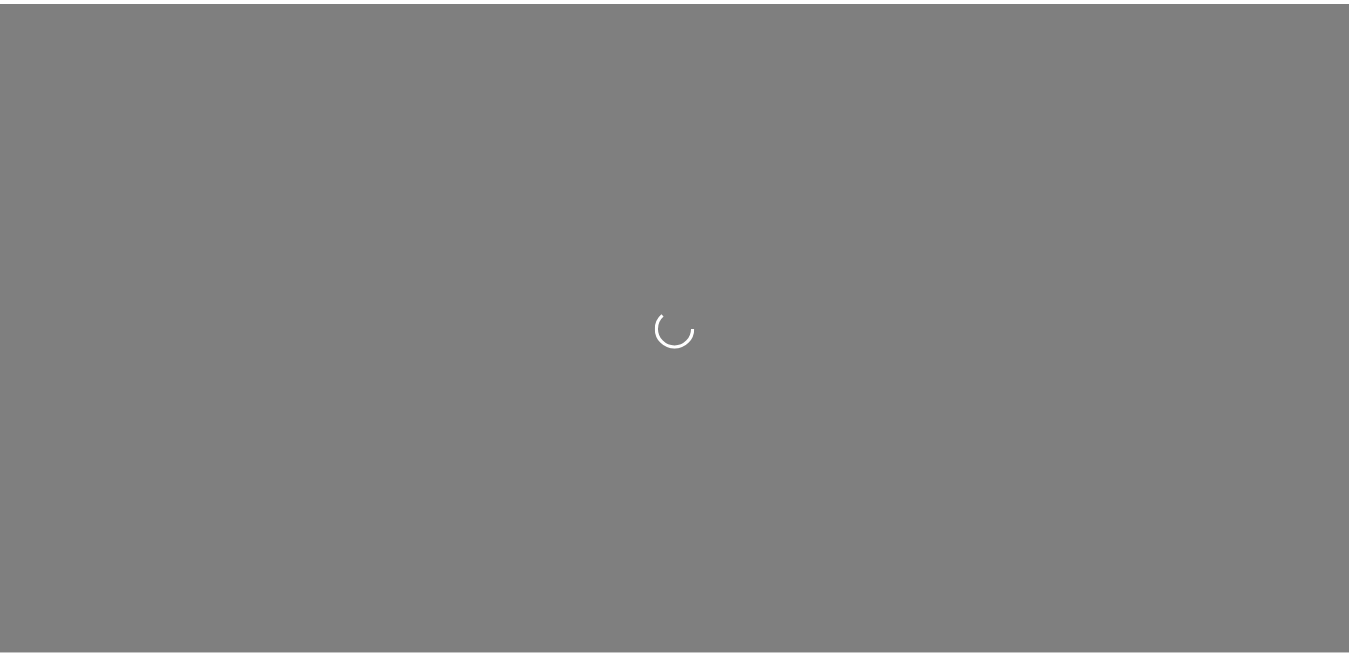 scroll, scrollTop: 0, scrollLeft: 0, axis: both 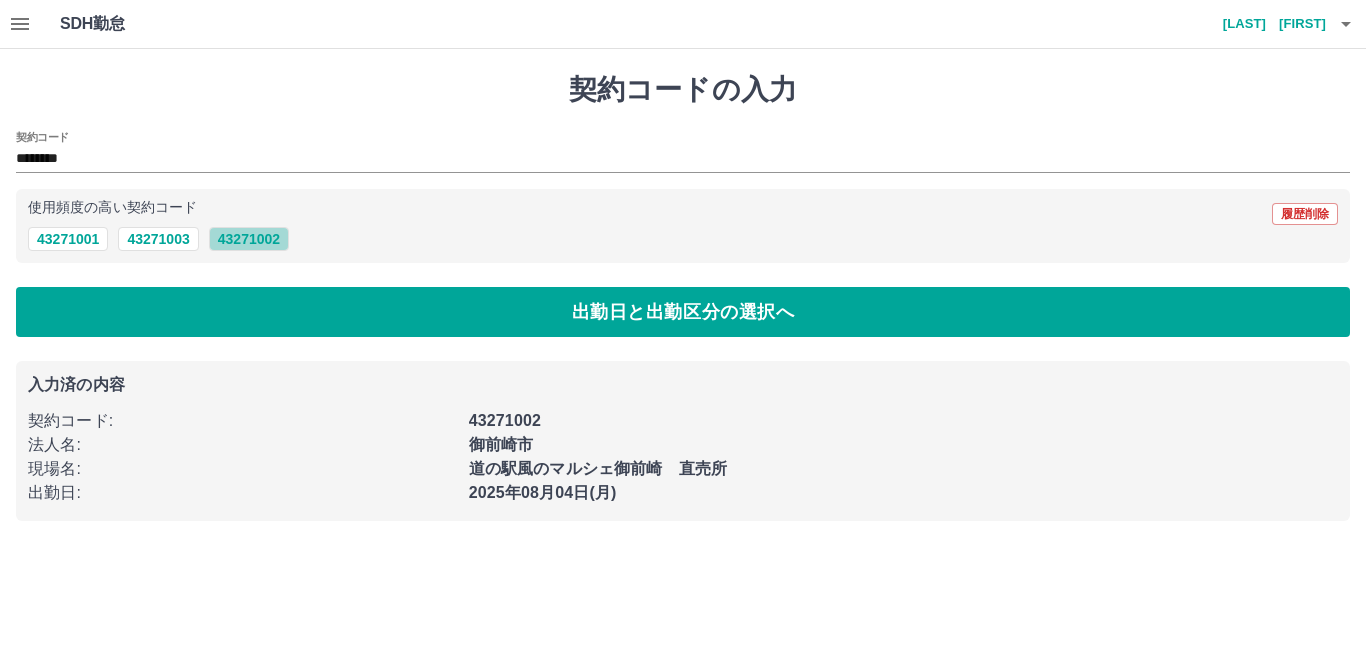 click on "43271002" at bounding box center (249, 239) 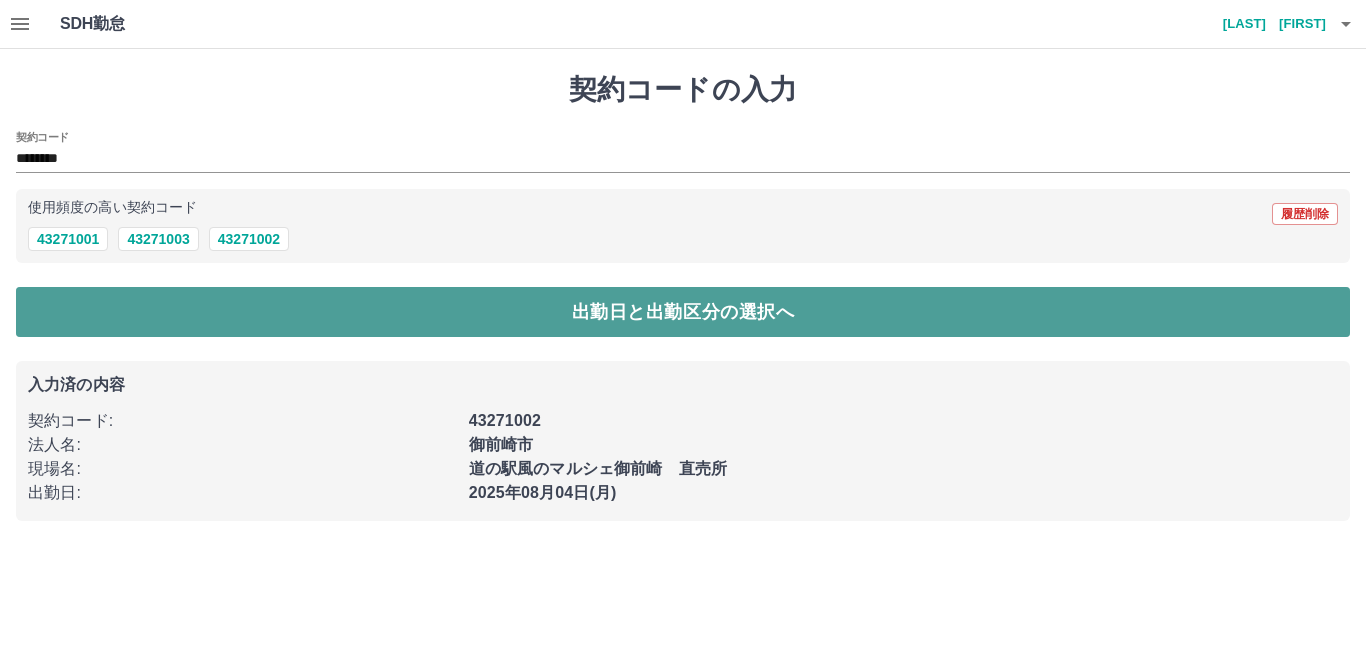 click on "出勤日と出勤区分の選択へ" at bounding box center [683, 312] 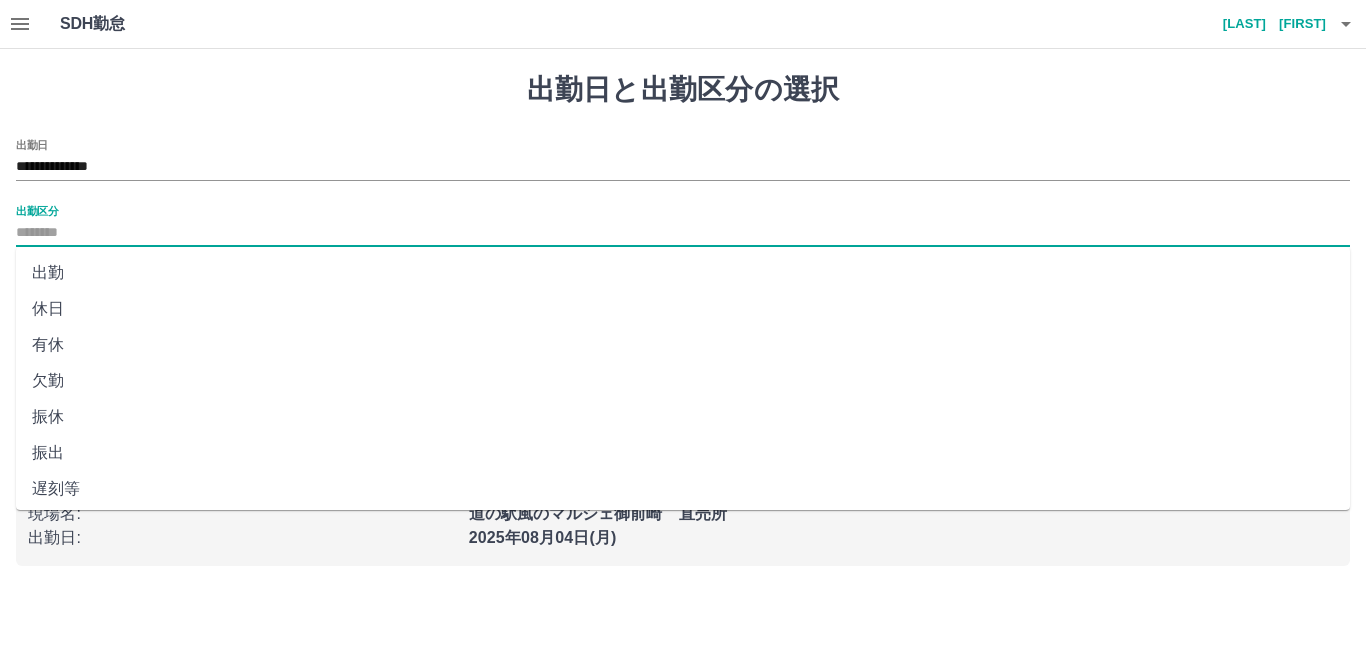 click on "出勤区分" at bounding box center (683, 233) 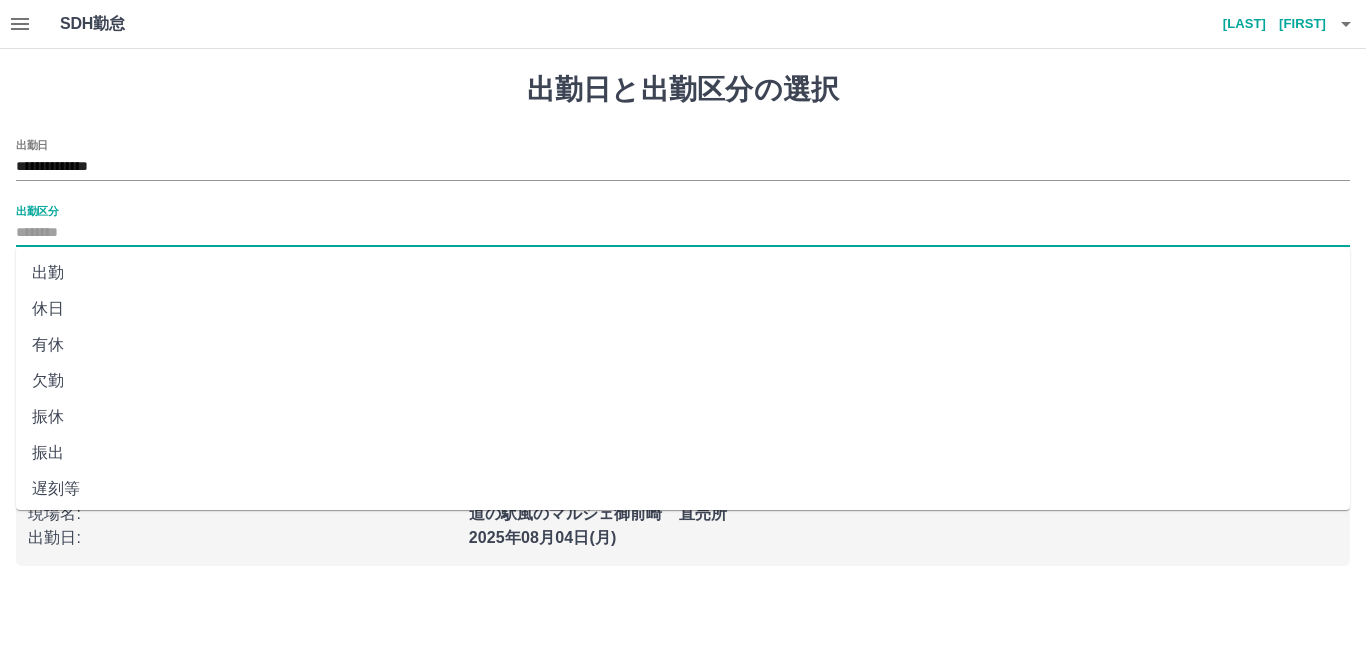 click on "出勤" at bounding box center (683, 273) 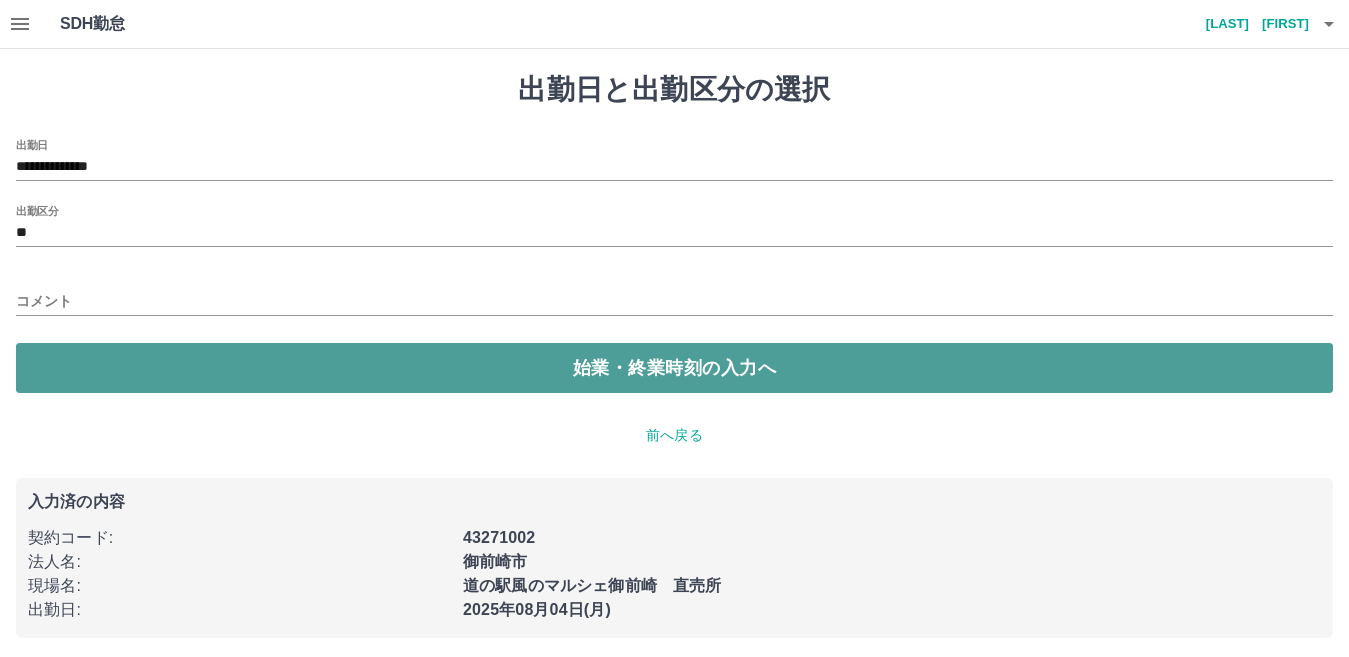 click on "始業・終業時刻の入力へ" at bounding box center (674, 368) 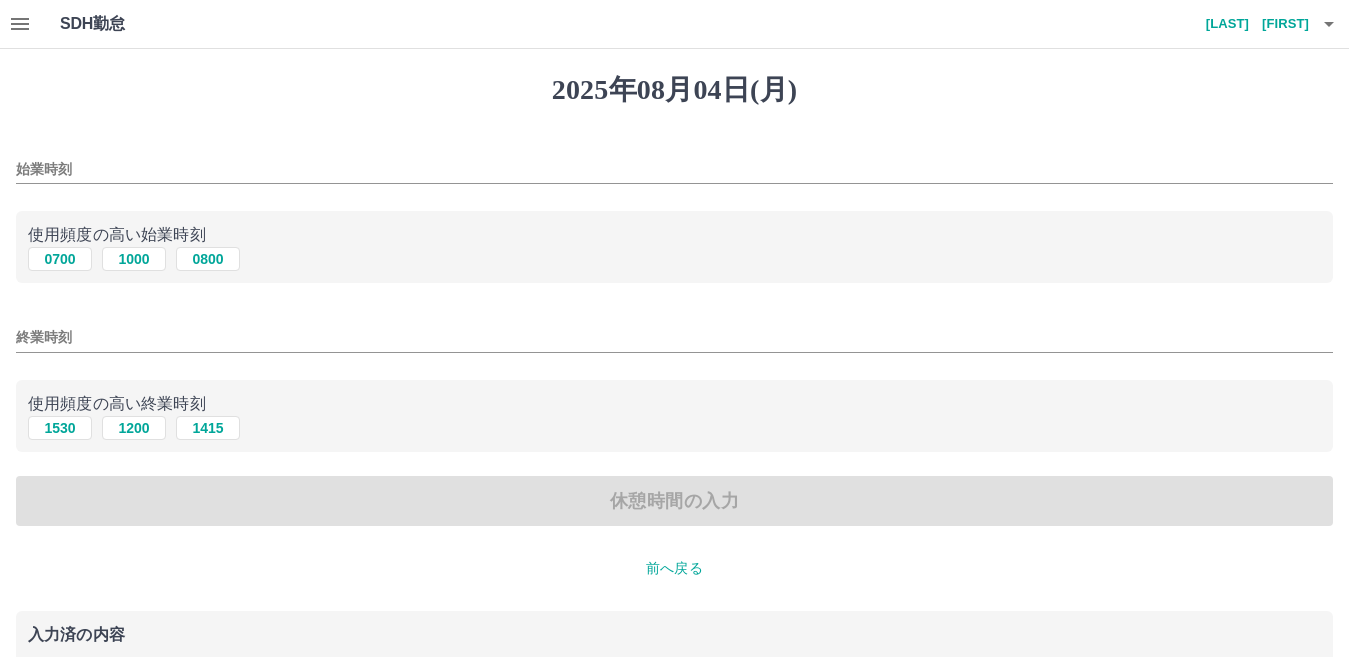 click on "始業時刻" at bounding box center [674, 169] 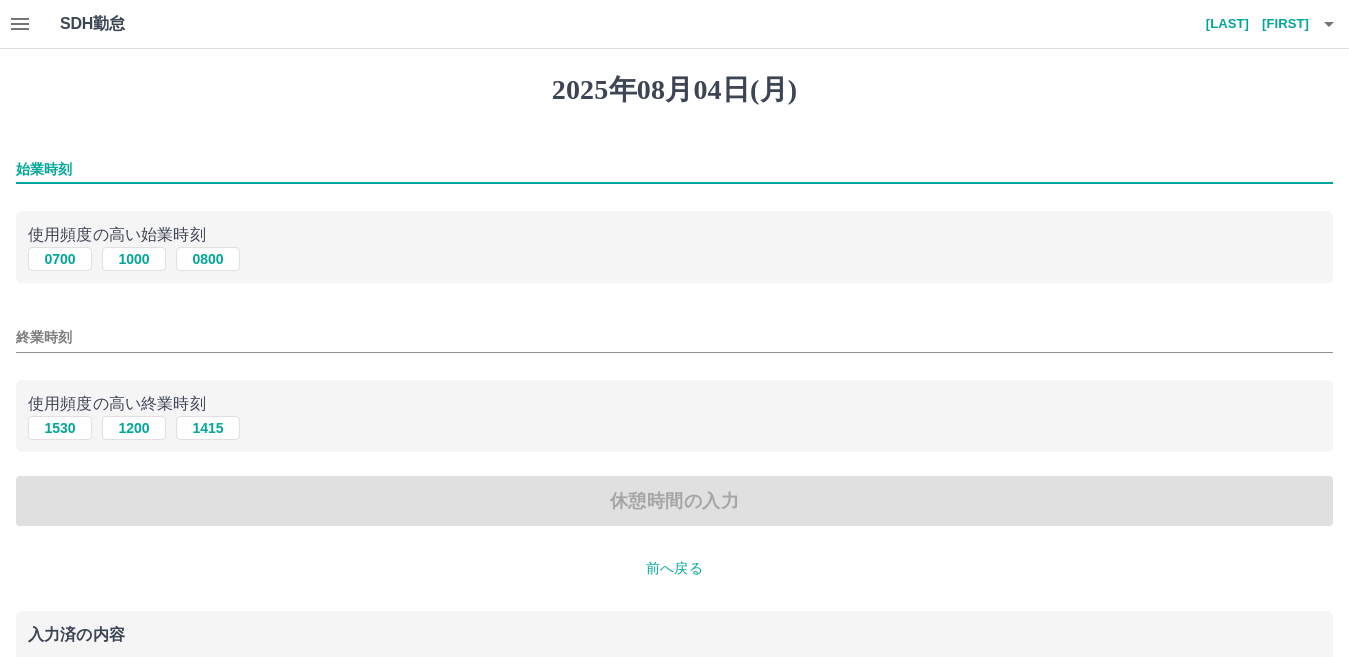 type on "****" 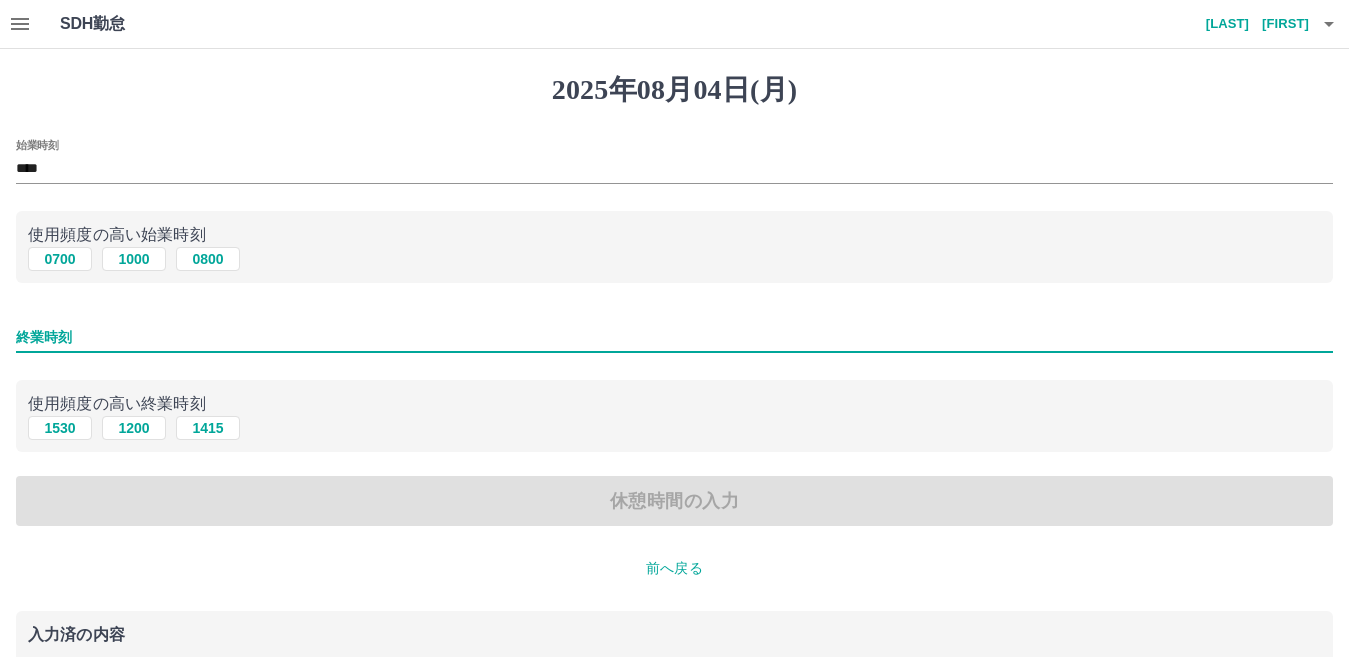 click on "終業時刻" at bounding box center [674, 337] 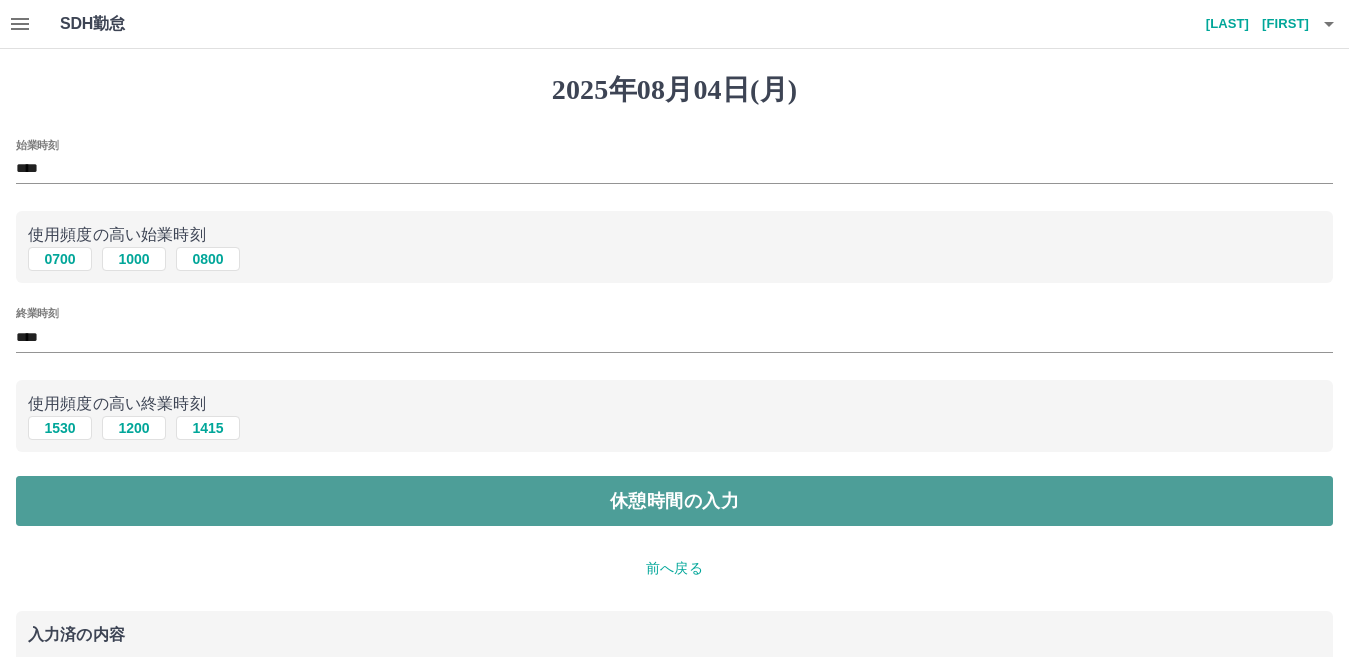 click on "休憩時間の入力" at bounding box center [674, 501] 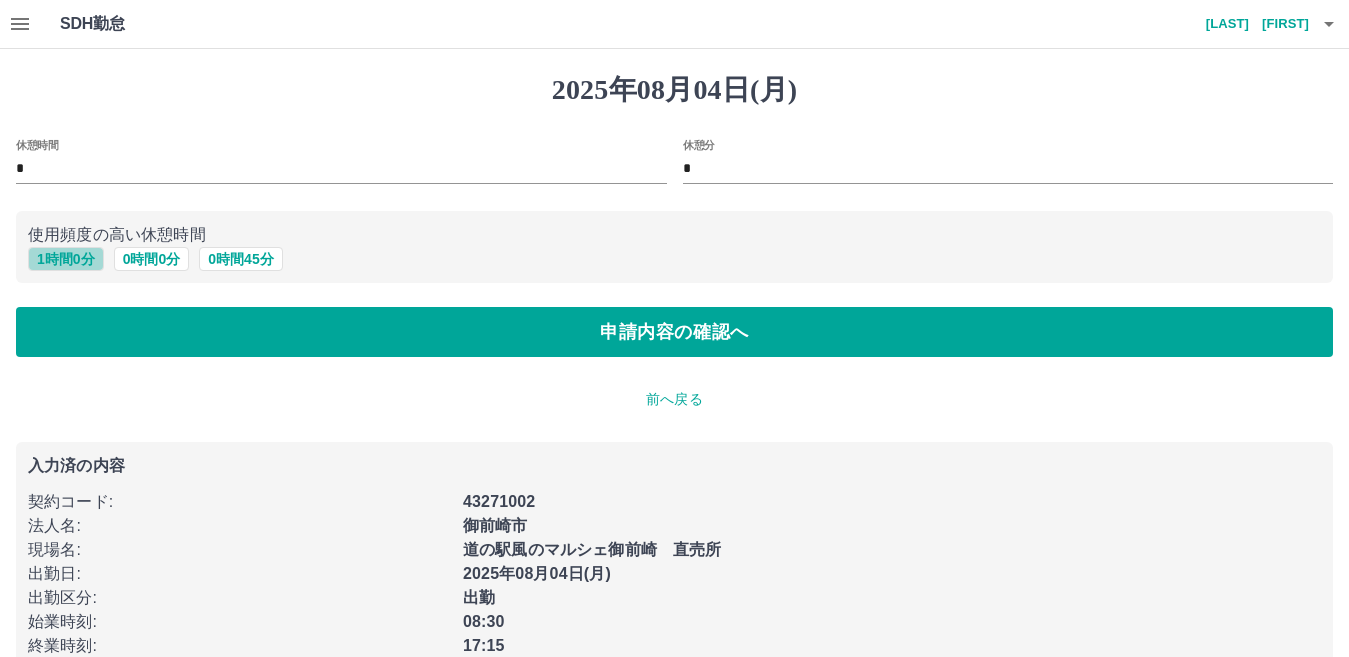 click on "1 時間 0 分" at bounding box center (66, 259) 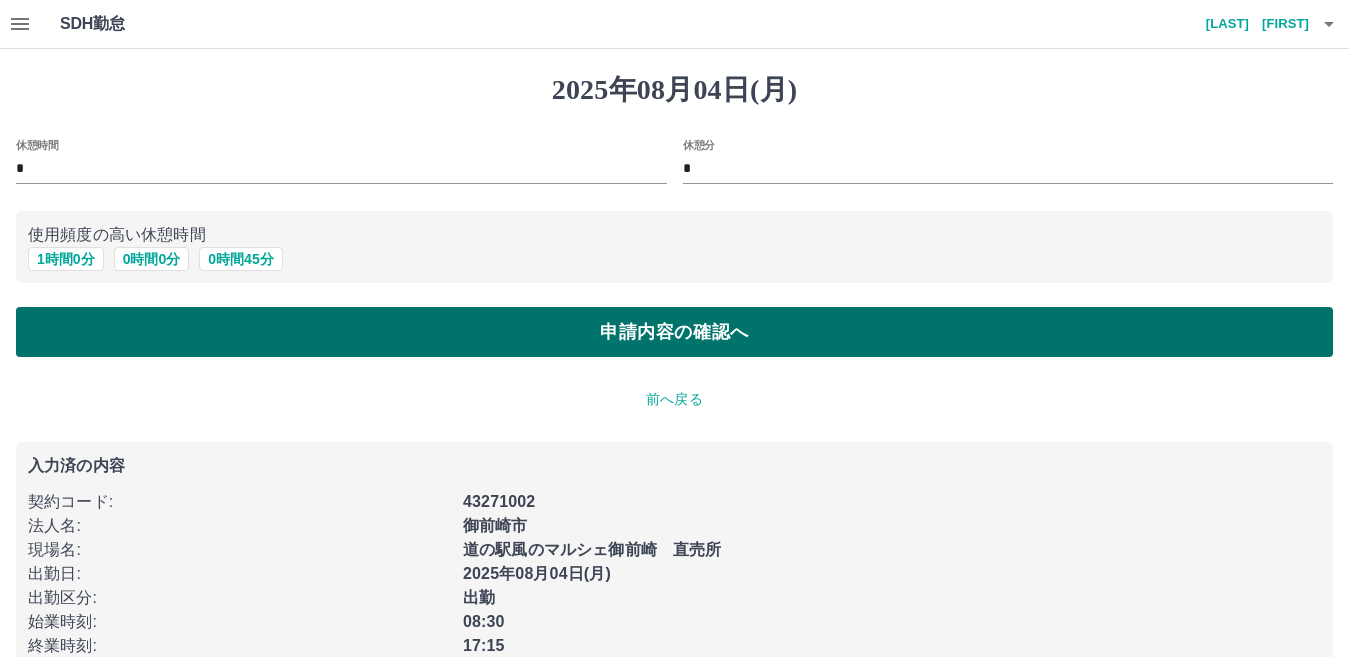 click on "申請内容の確認へ" at bounding box center (674, 332) 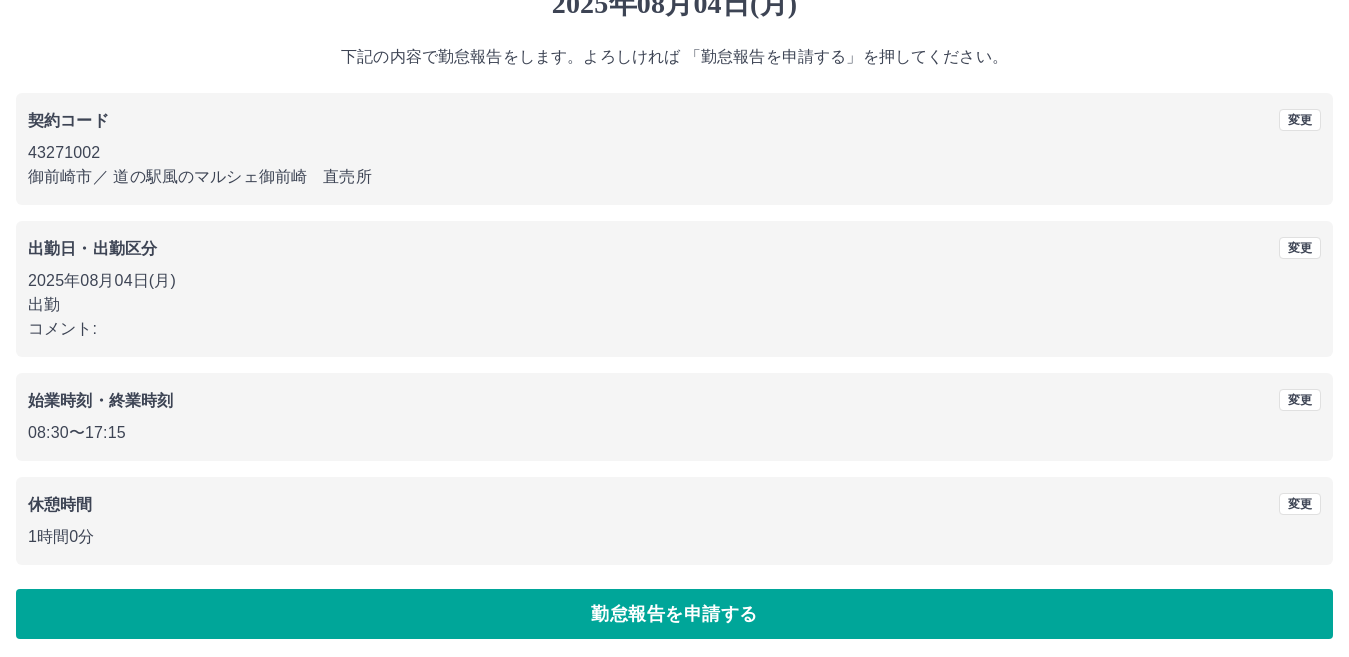 scroll, scrollTop: 92, scrollLeft: 0, axis: vertical 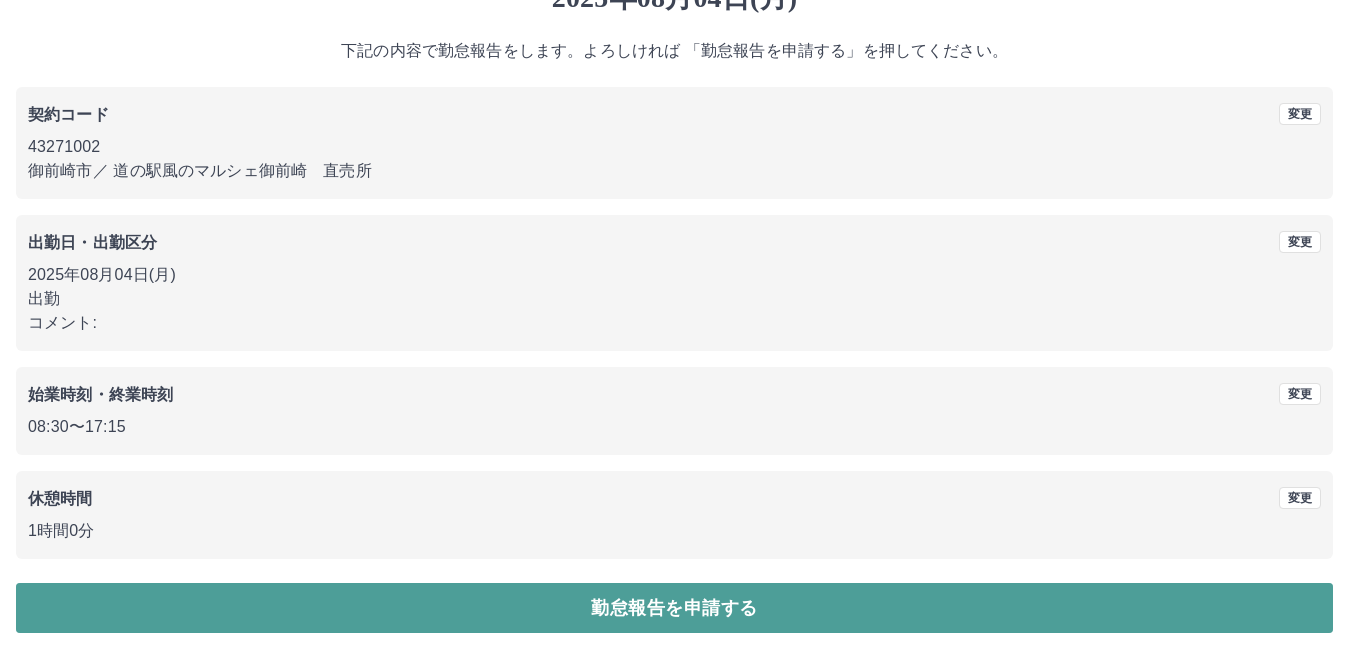 click on "勤怠報告を申請する" at bounding box center [674, 608] 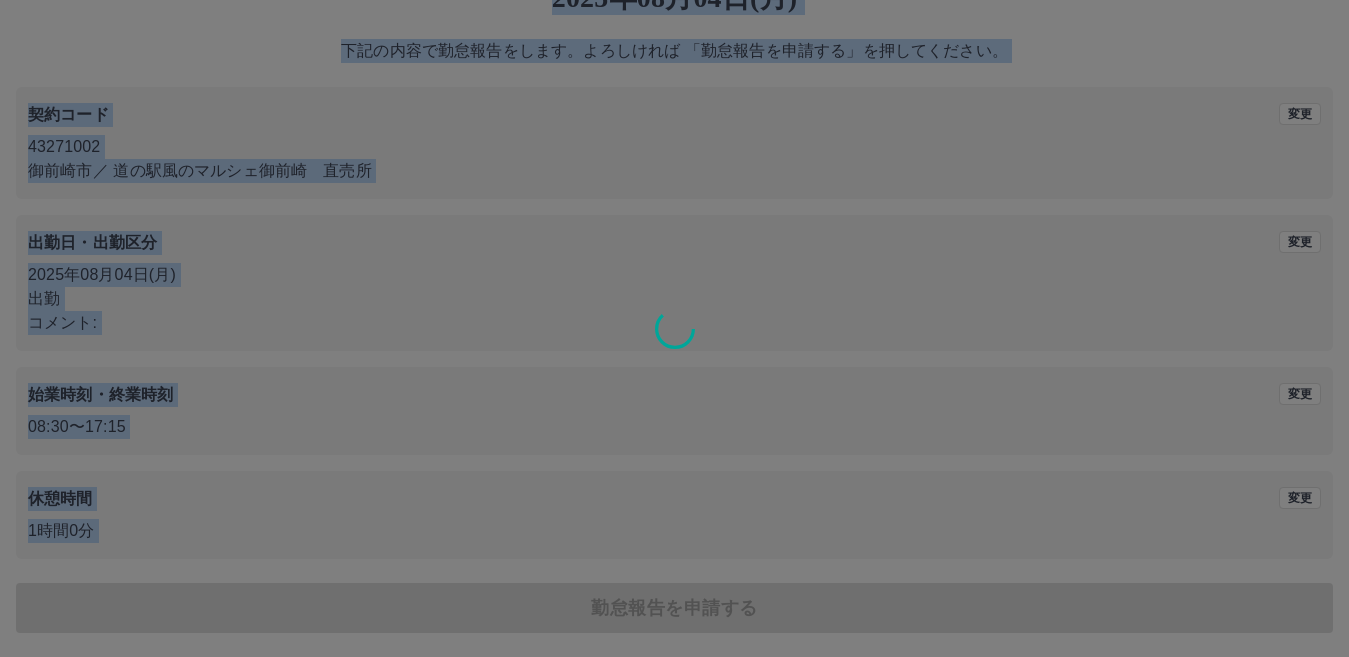click on "2025年08月04日(月) 下記の内容で勤怠報告をします。よろしければ 「勤怠報告を申請する」を押してください。 契約コード 変更 43271002 御前崎市  ／   道の駅風のマルシェ御前崎　直売所 出勤日・出勤区分 変更 2025年08月04日(月) 出勤 コメント:  始業時刻・終業時刻 変更 08:30 〜 17:15 休憩時間 変更 1時間0分 勤怠報告を申請する" at bounding box center (674, 307) 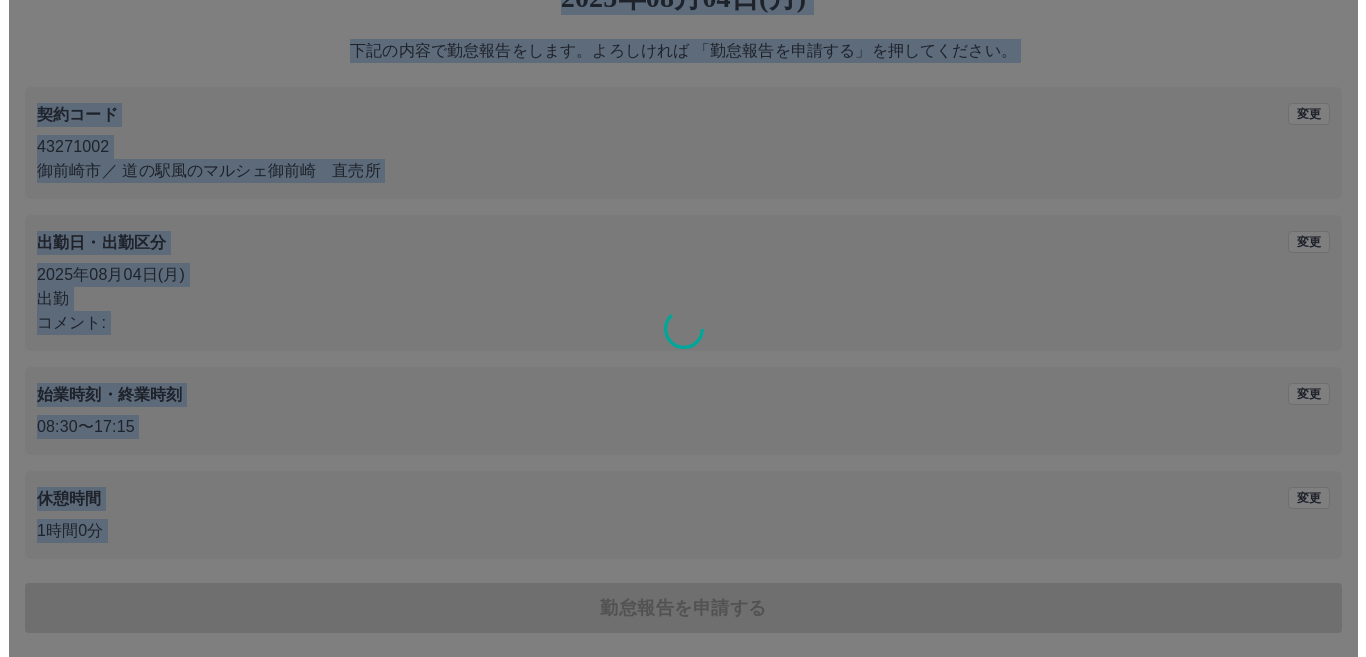 scroll, scrollTop: 0, scrollLeft: 0, axis: both 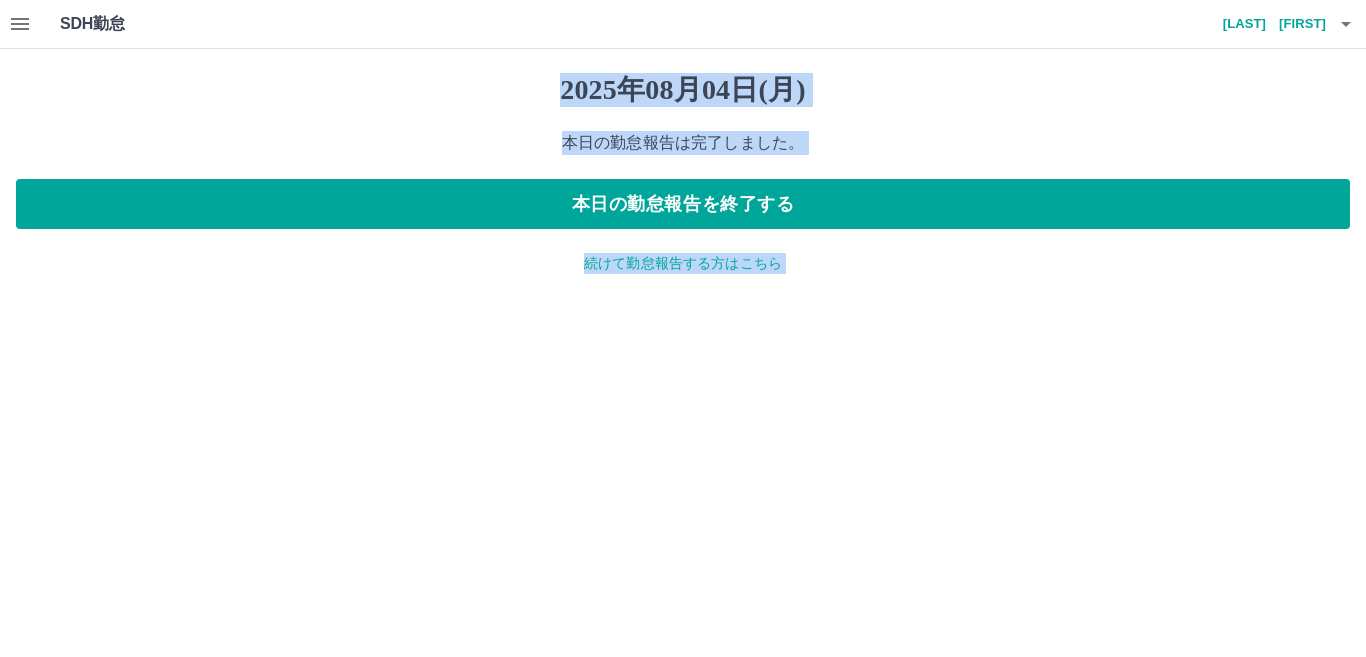 click 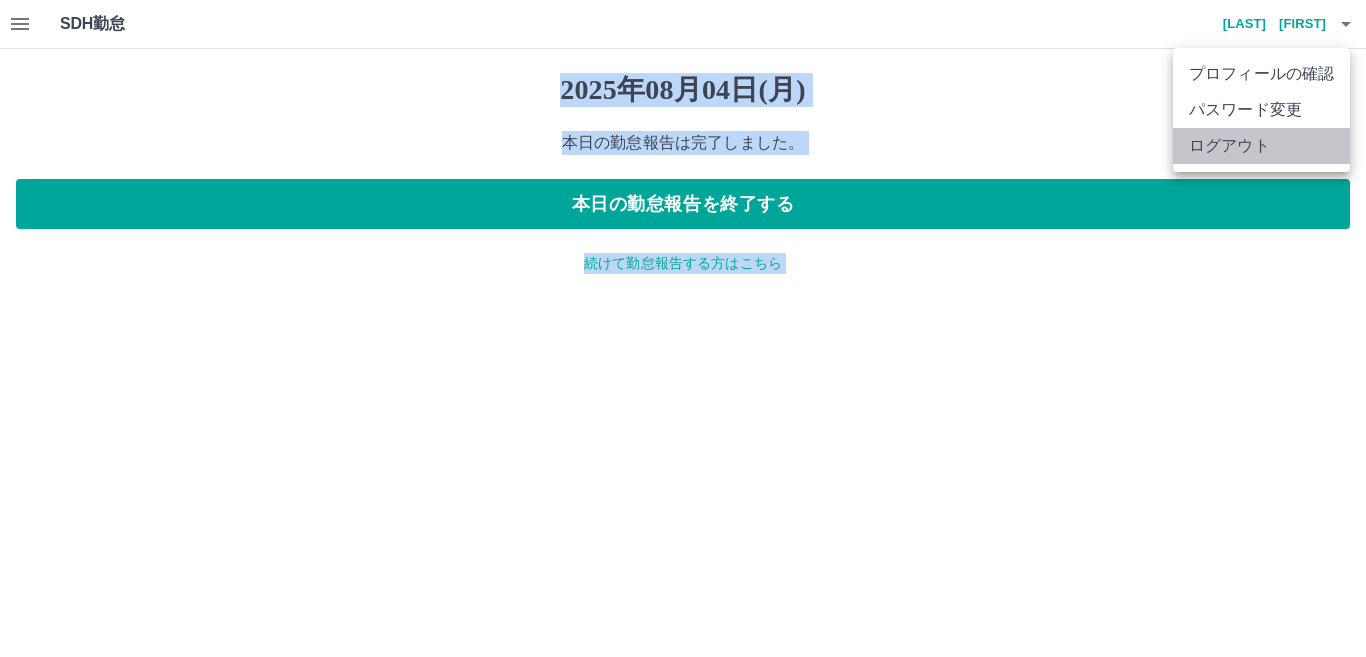 click on "ログアウト" at bounding box center (1261, 146) 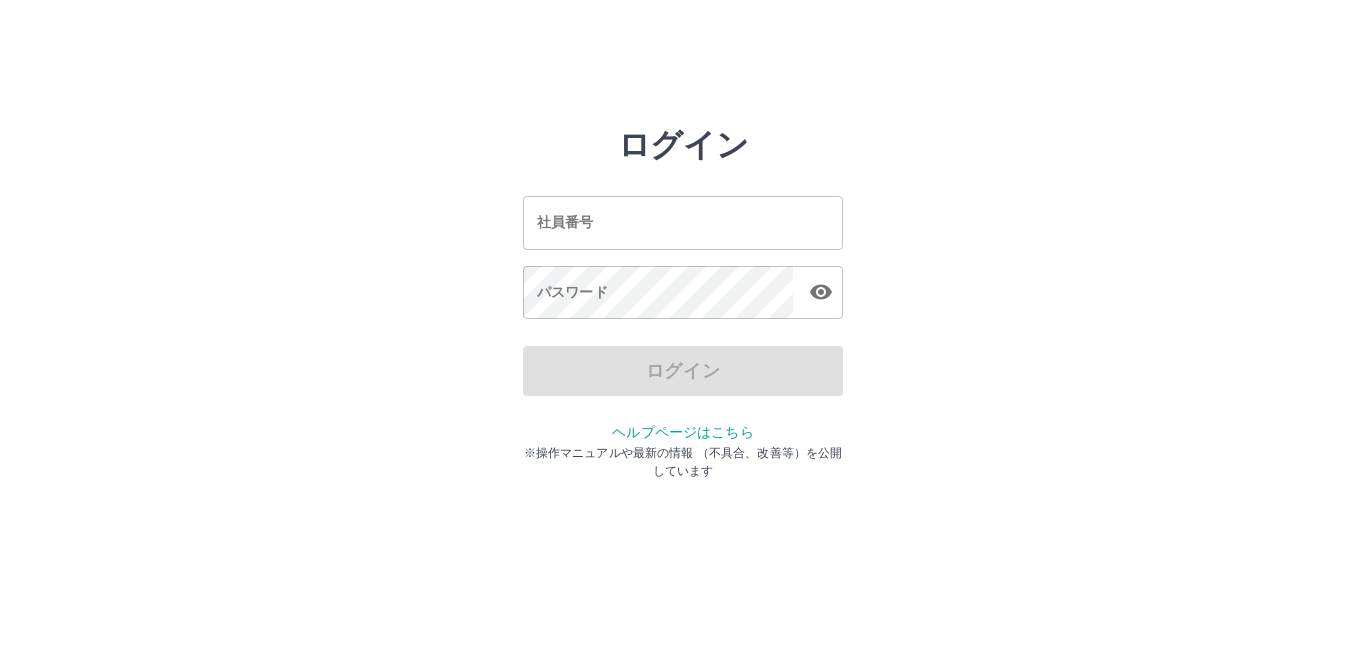 scroll, scrollTop: 0, scrollLeft: 0, axis: both 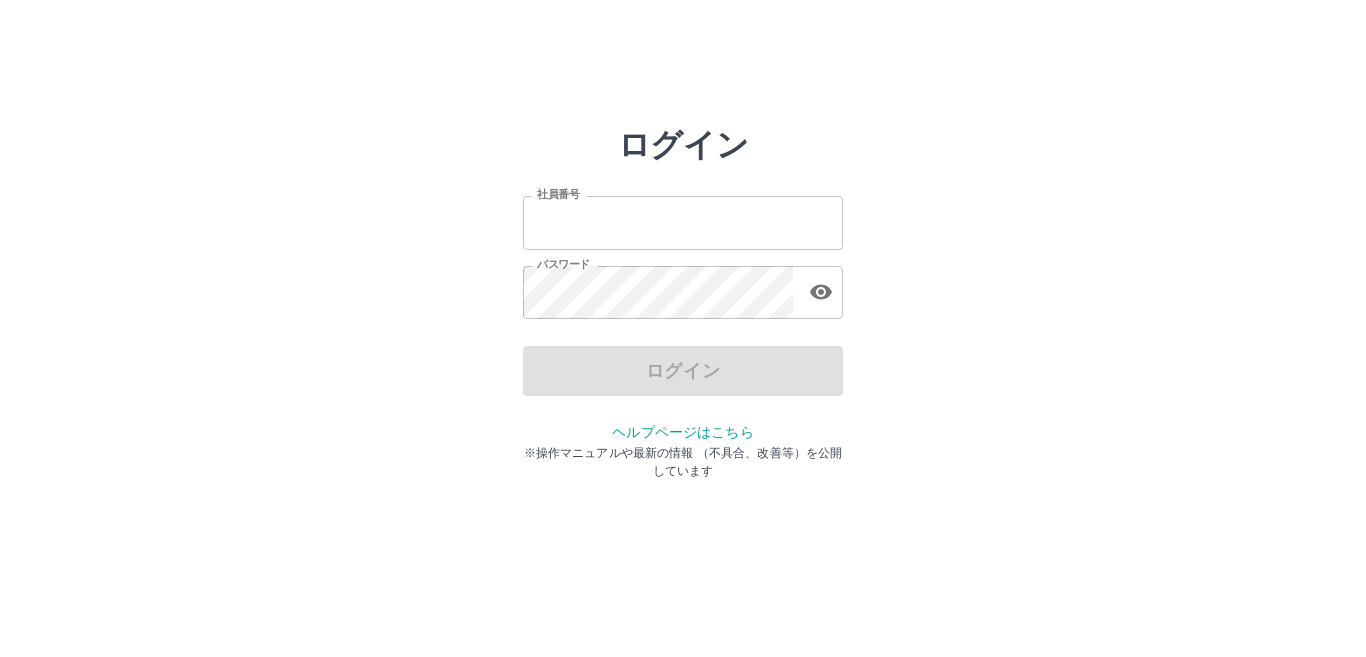 type on "*******" 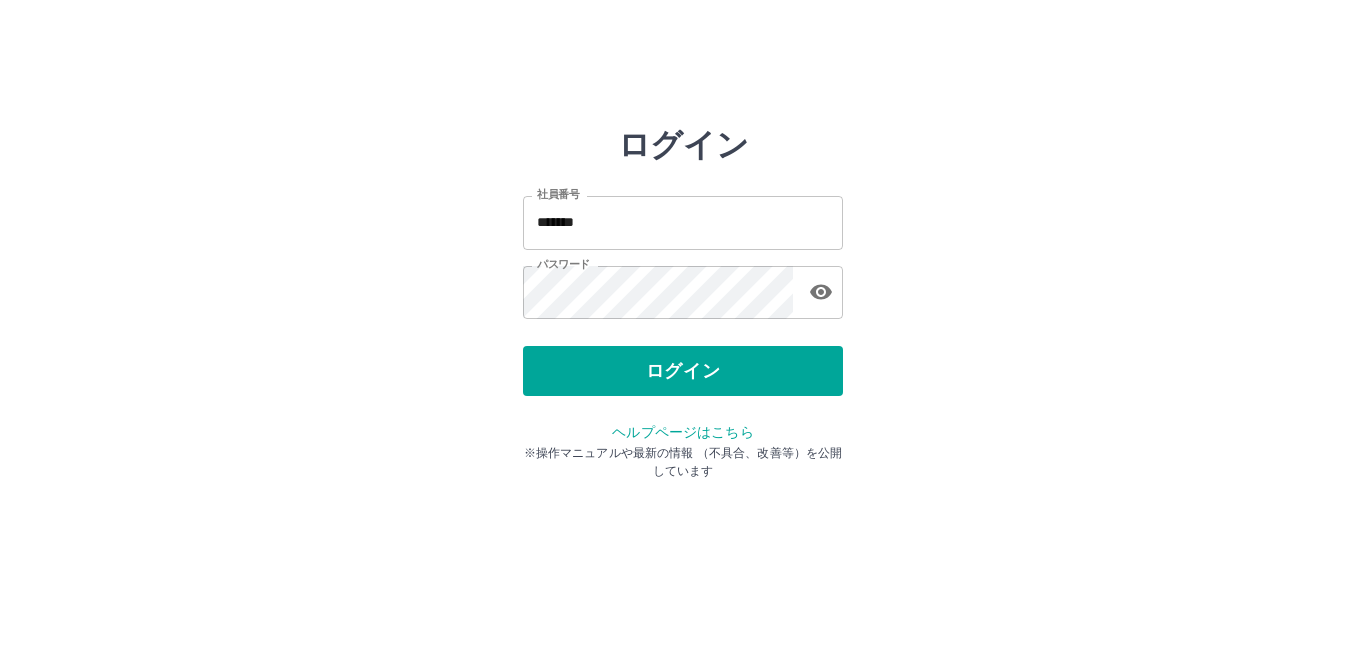 click on "ログイン" at bounding box center (683, 371) 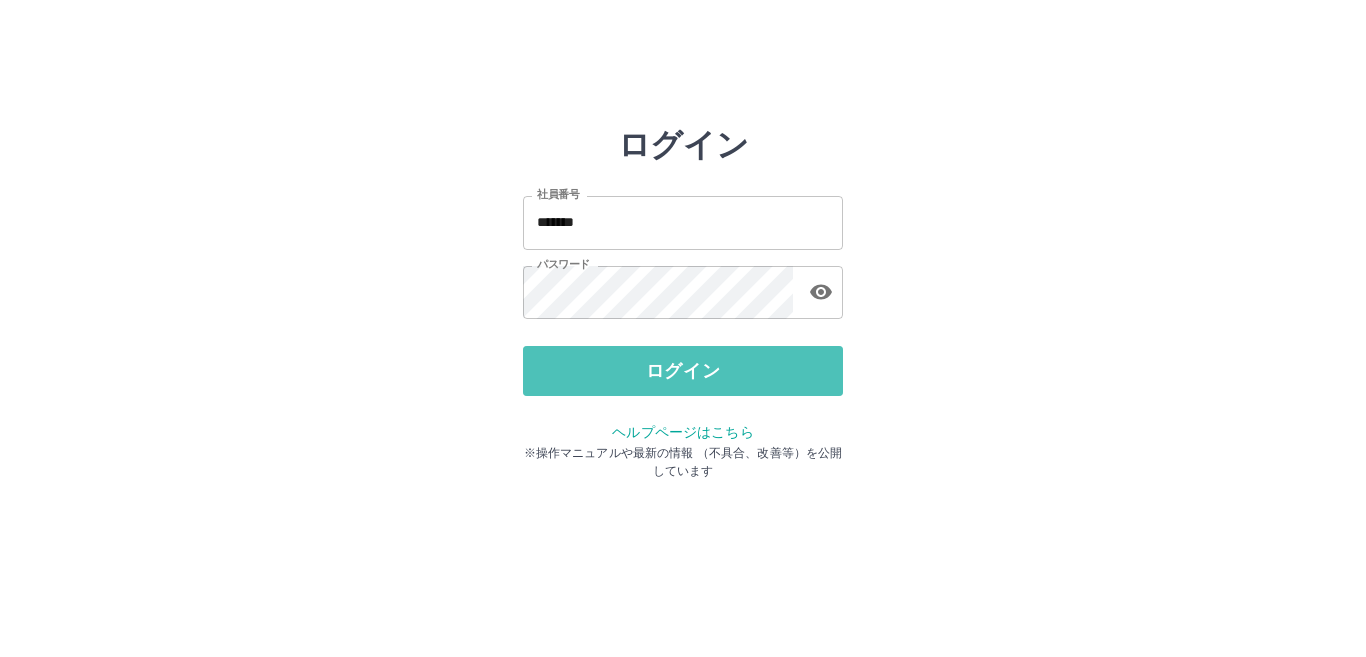 click on "ログイン" at bounding box center [683, 371] 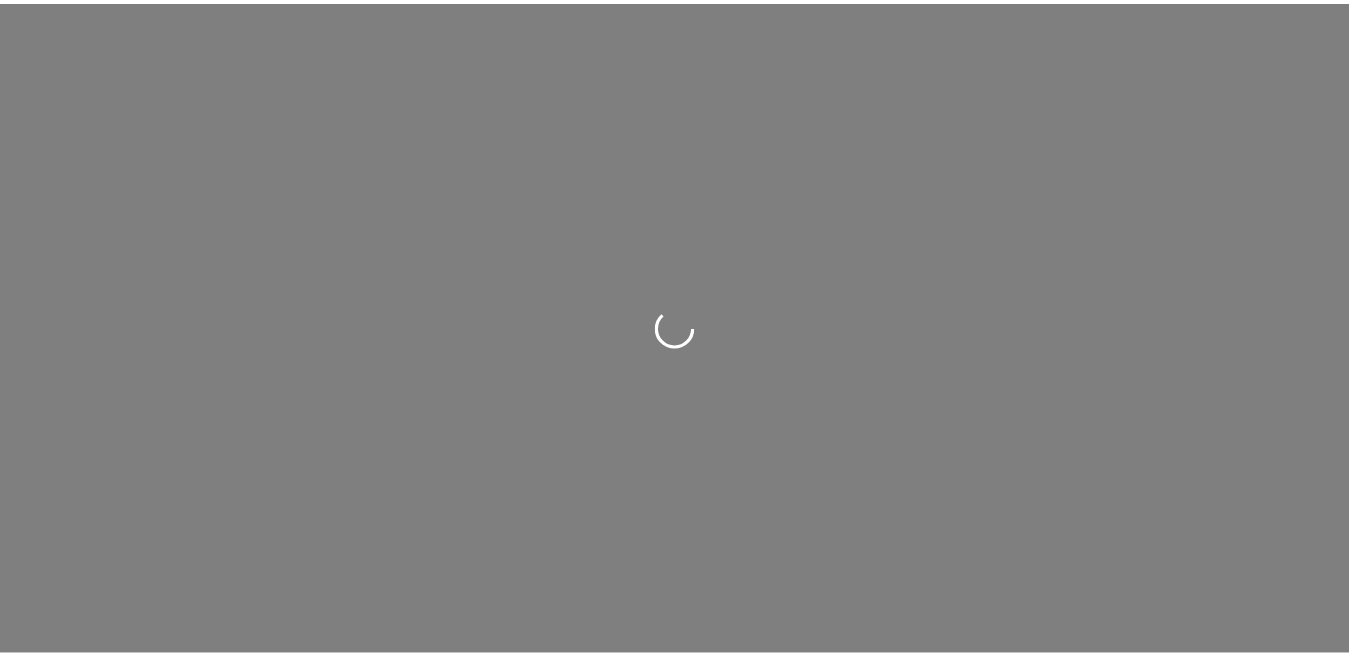 scroll, scrollTop: 0, scrollLeft: 0, axis: both 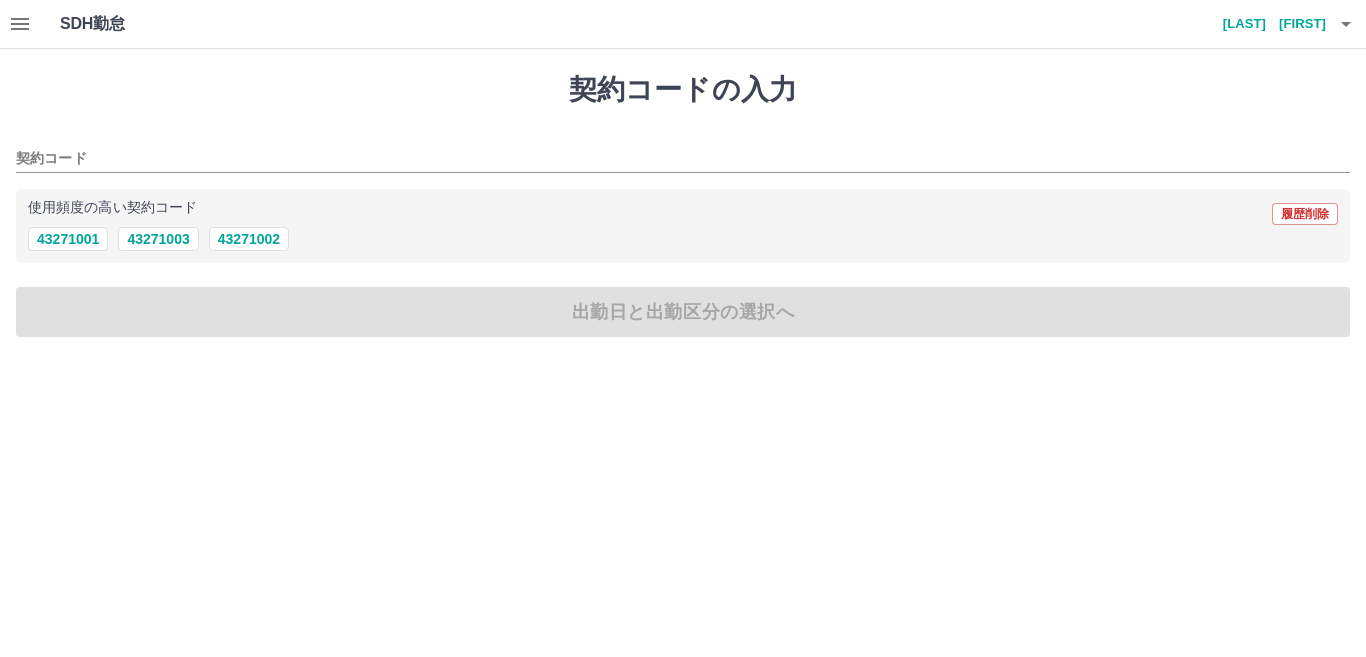 click 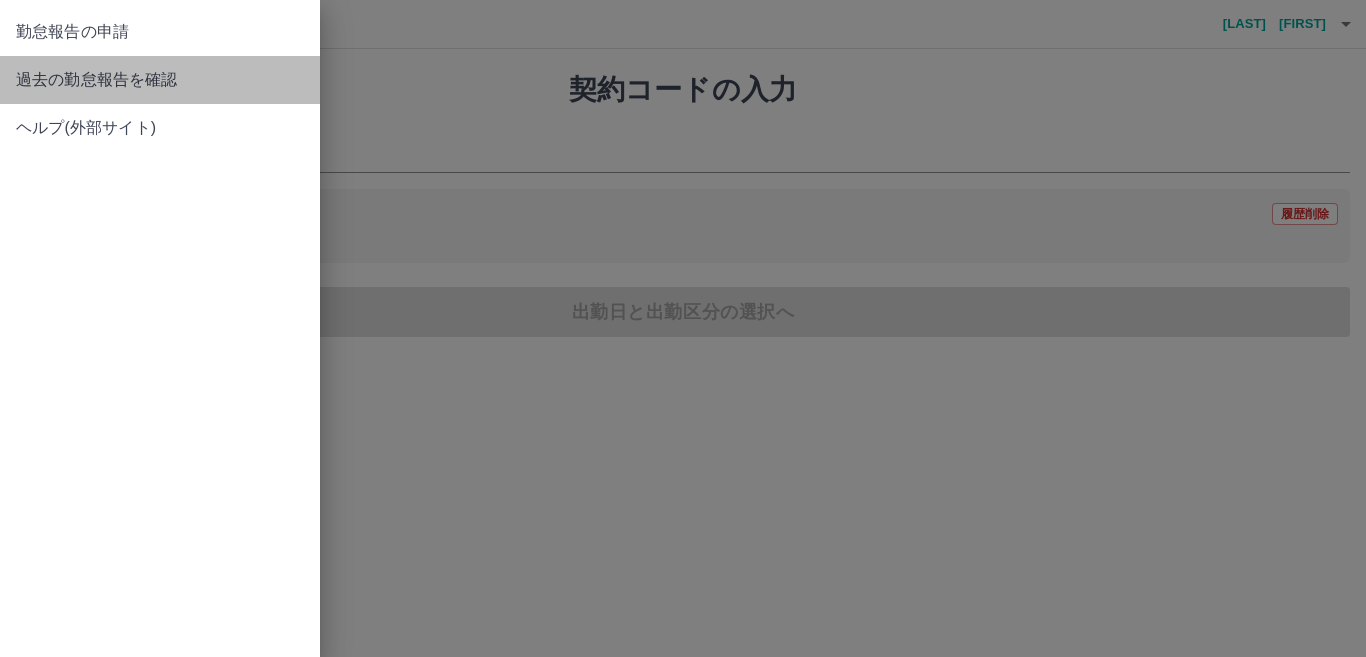 click on "過去の勤怠報告を確認" at bounding box center (160, 80) 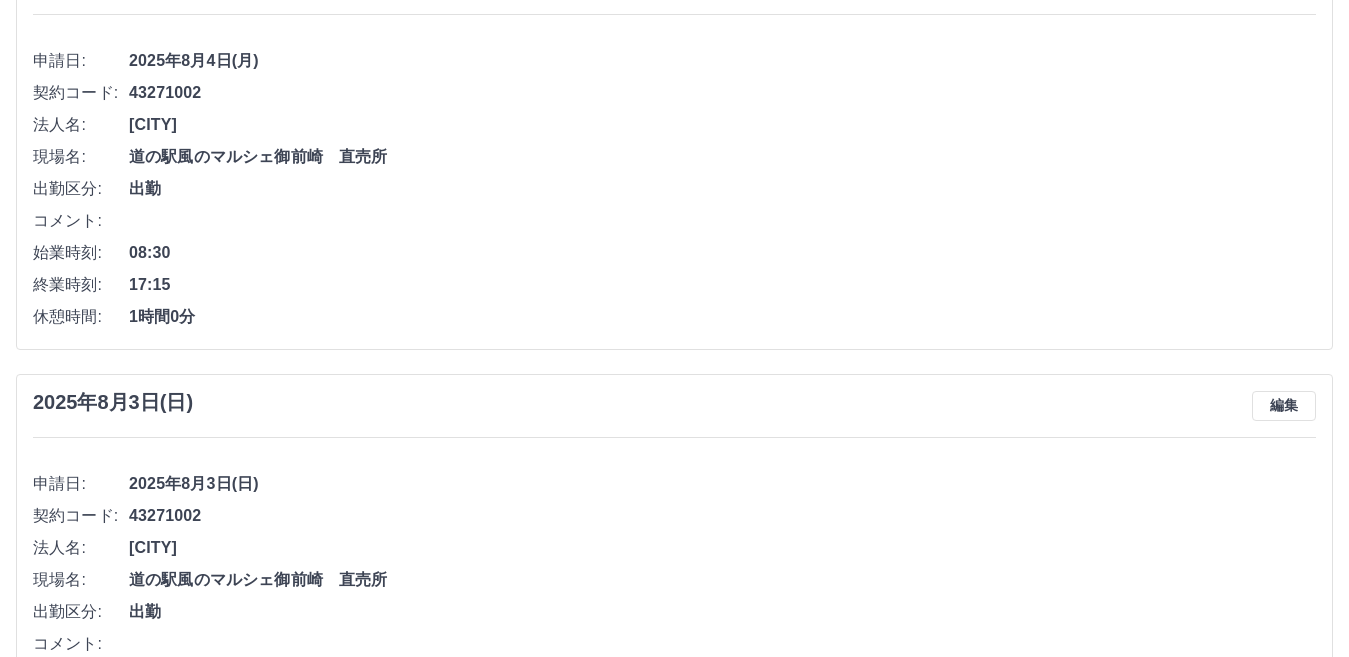 scroll, scrollTop: 240, scrollLeft: 0, axis: vertical 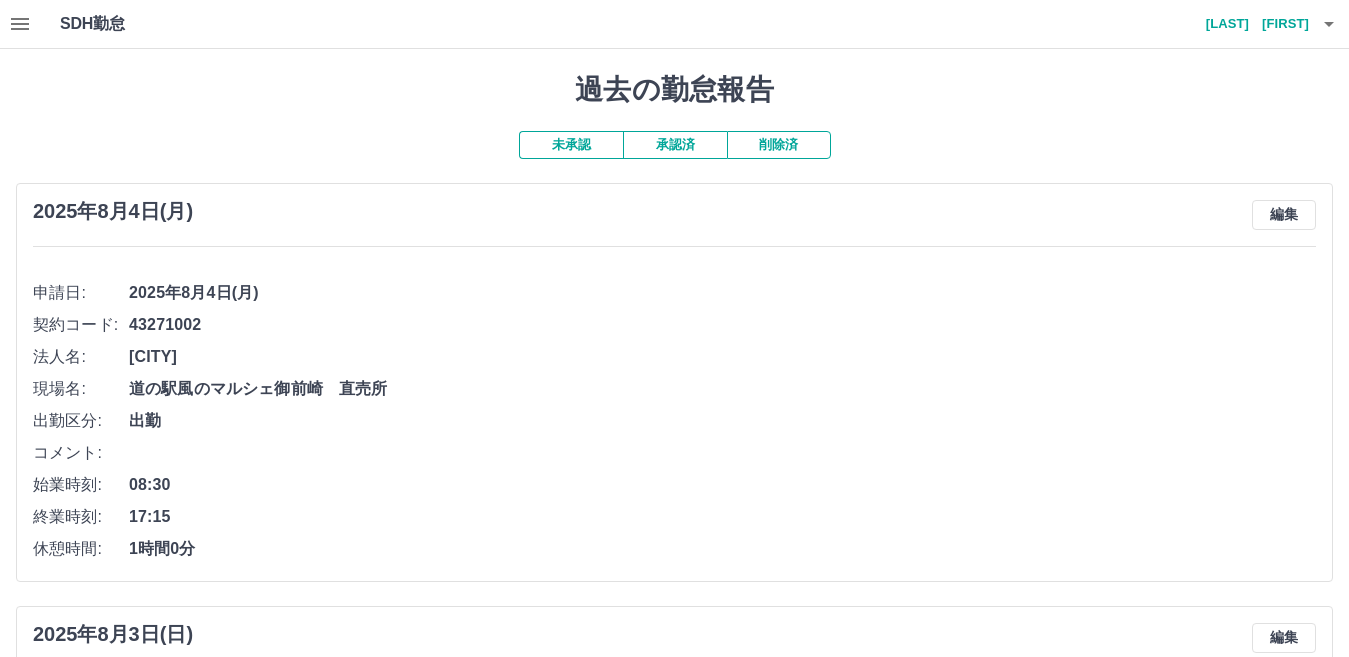 click on "承認済" at bounding box center [675, 145] 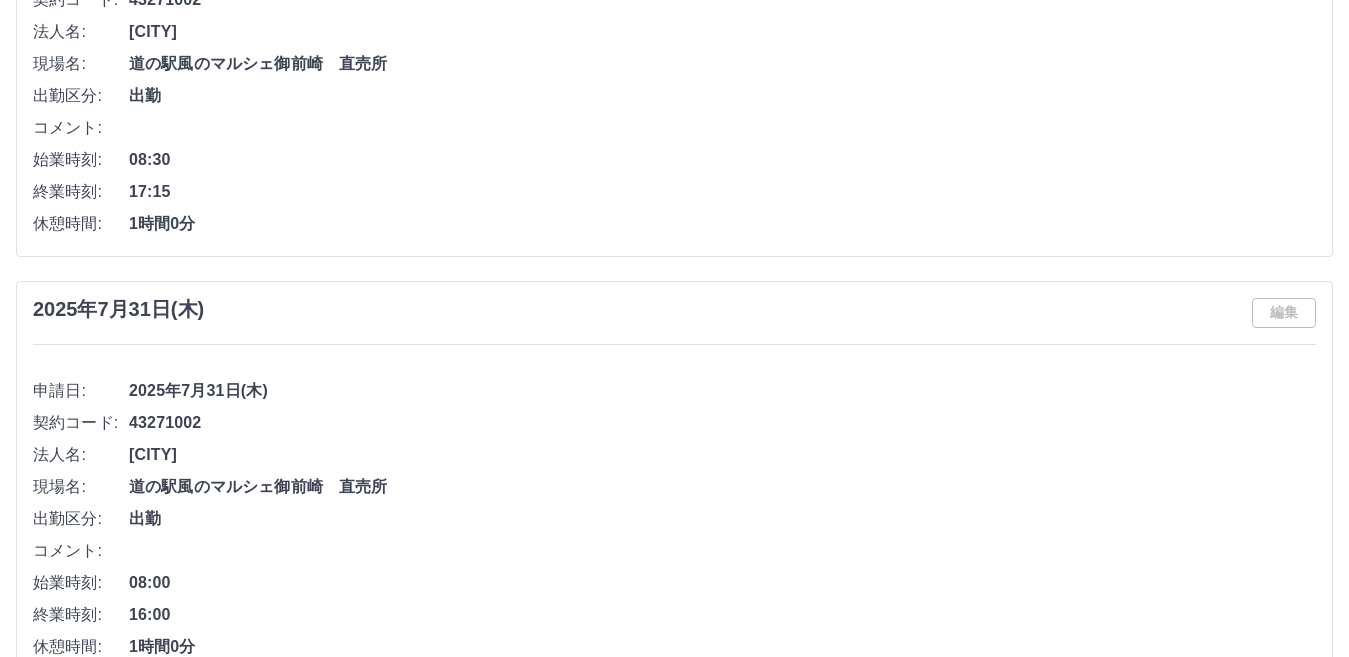 scroll, scrollTop: 680, scrollLeft: 0, axis: vertical 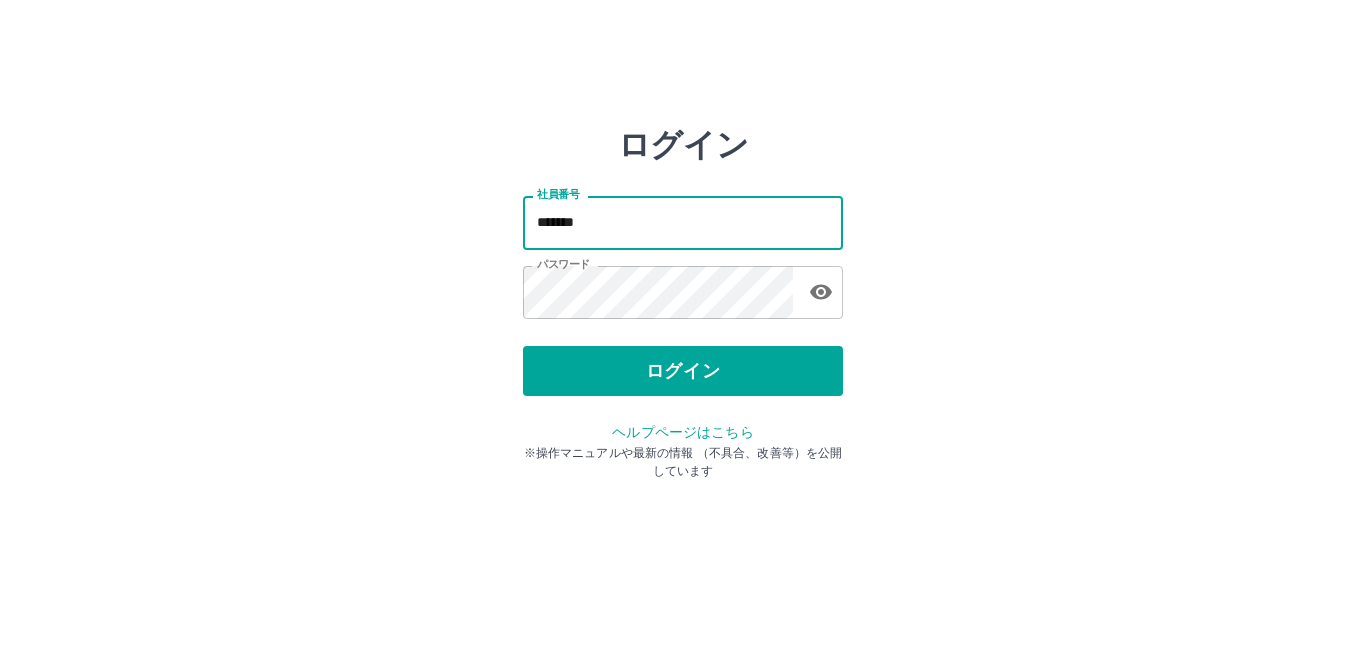 click on "*******" at bounding box center [683, 222] 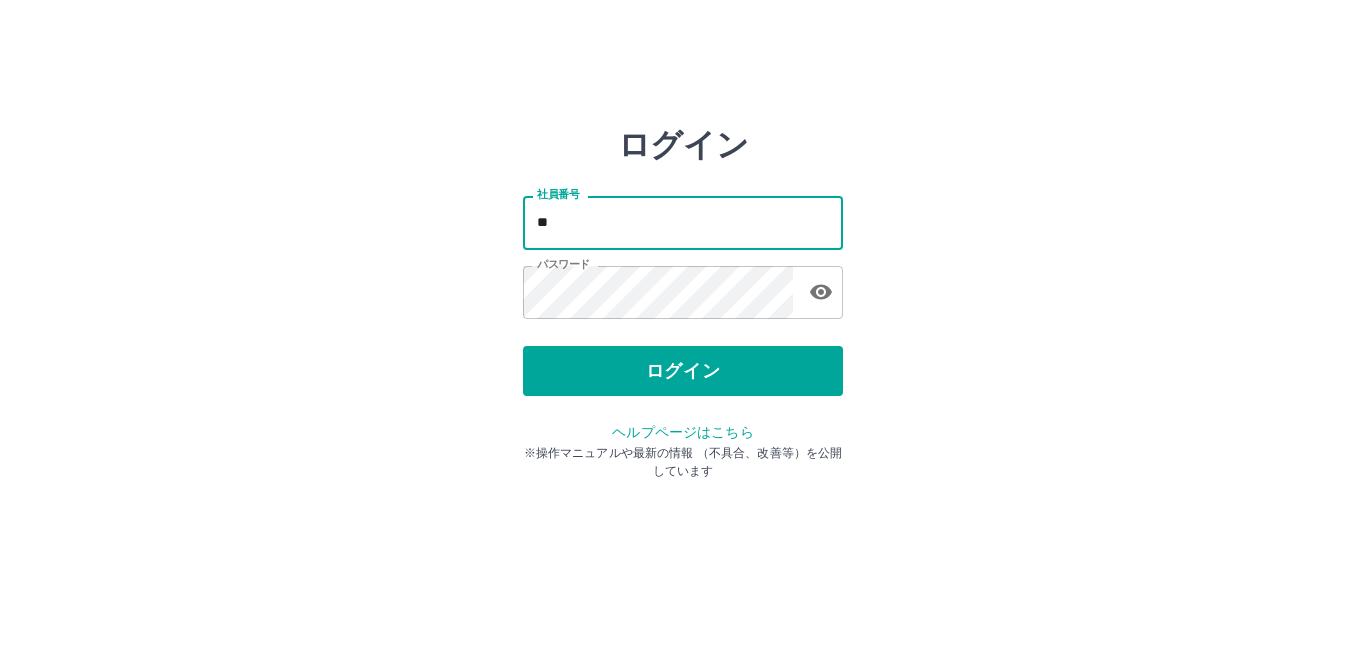 type on "*" 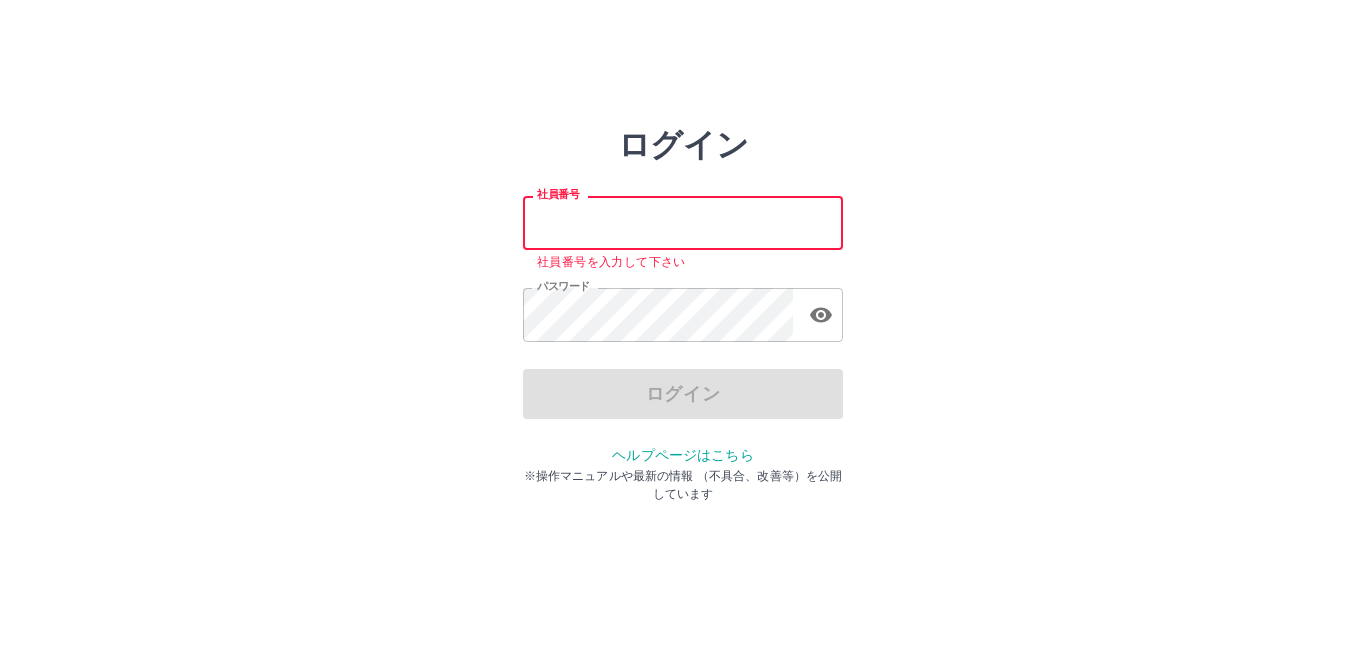 type 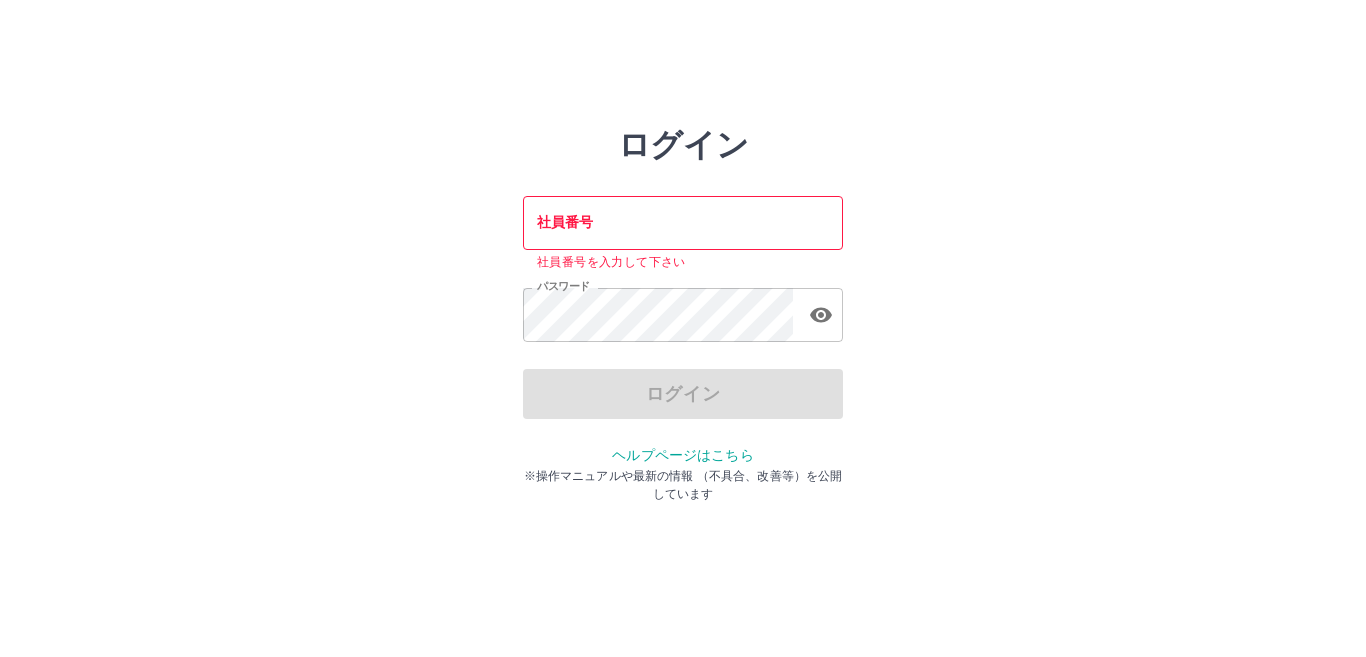click on "ログイン 社員番号 社員番号 社員番号を入力して下さい パスワード パスワード ログイン ヘルプページはこちら ※操作マニュアルや最新の情報 （不具合、改善等）を公開しています" at bounding box center (683, 286) 